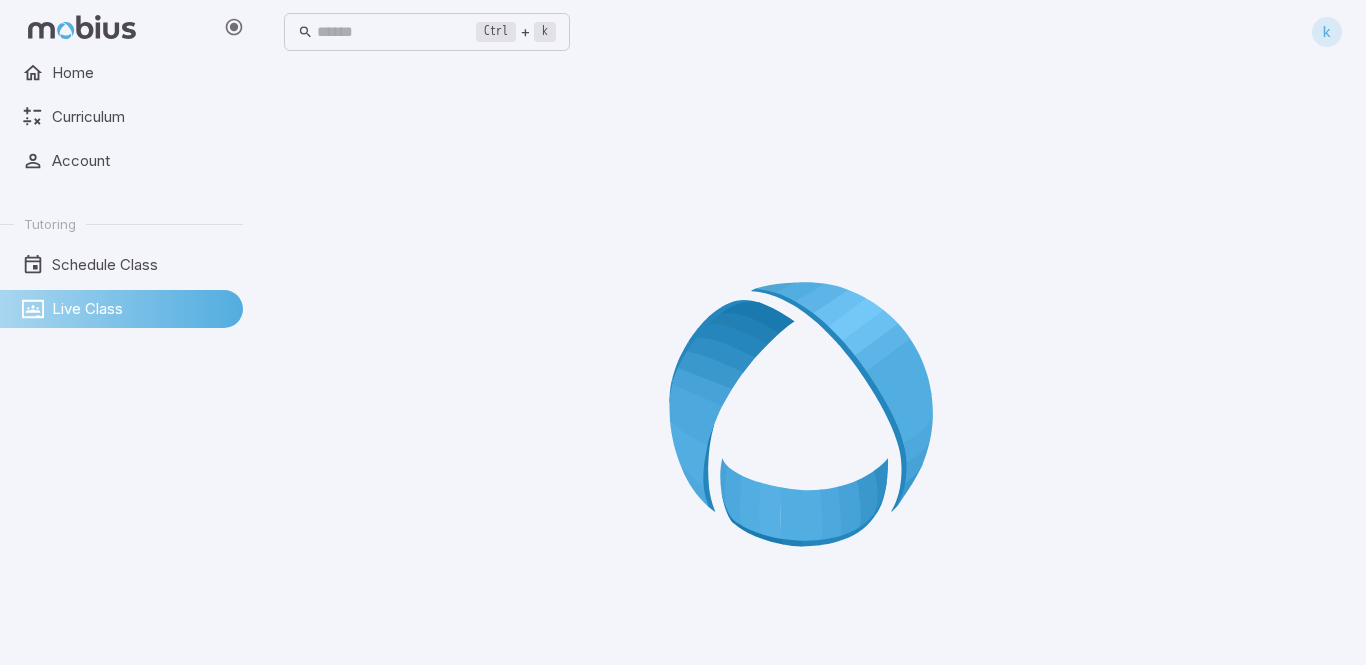scroll, scrollTop: 0, scrollLeft: 0, axis: both 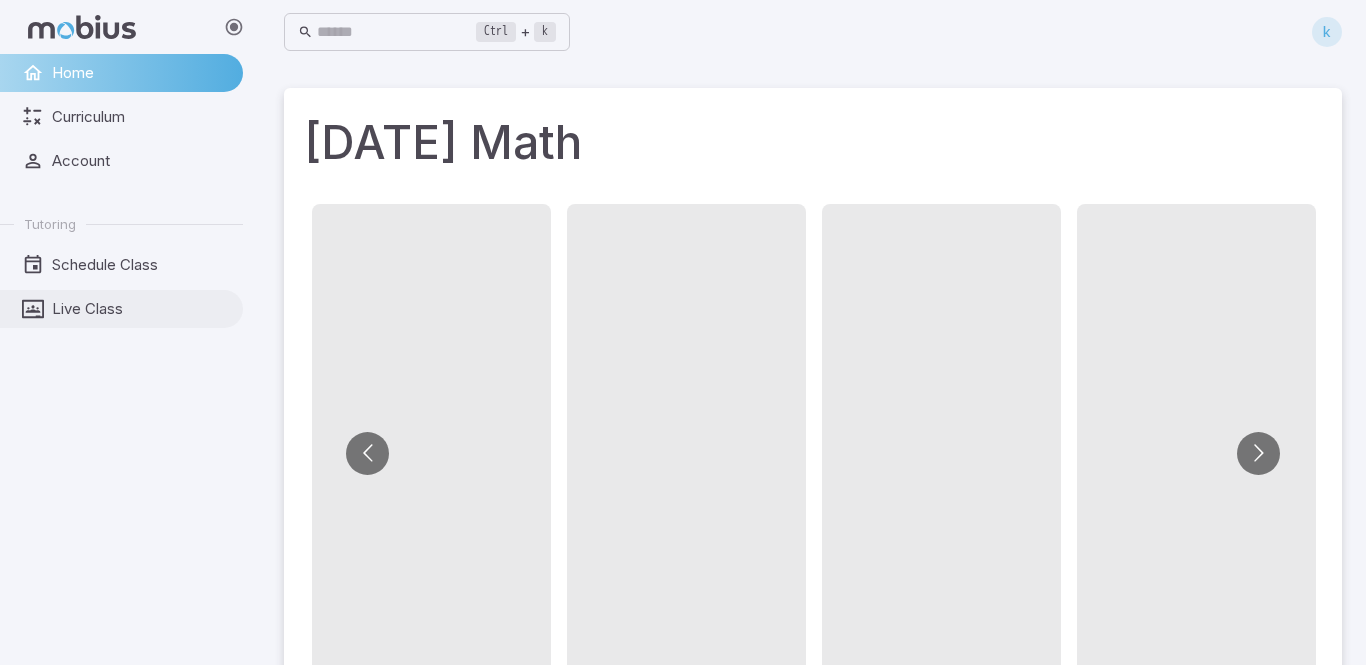 click on "Live Class" at bounding box center (121, 309) 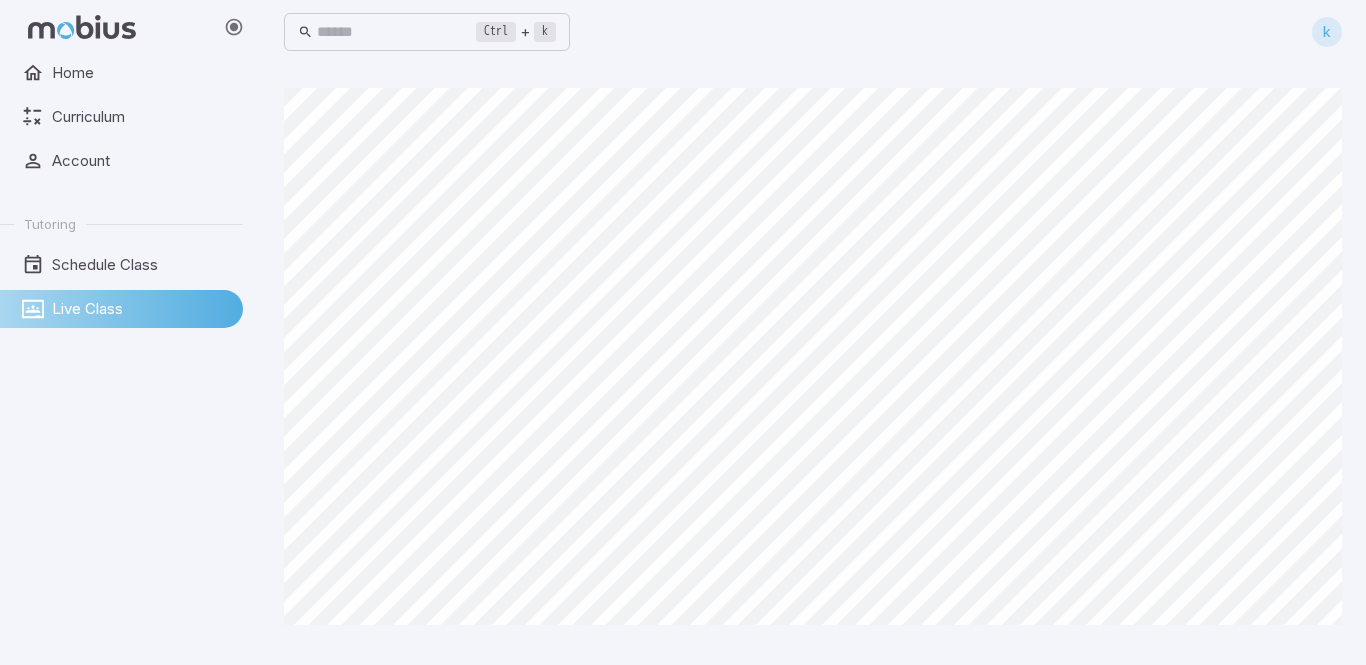 click on "Canvas actions 100 % Exit zen mode" at bounding box center (813, 364) 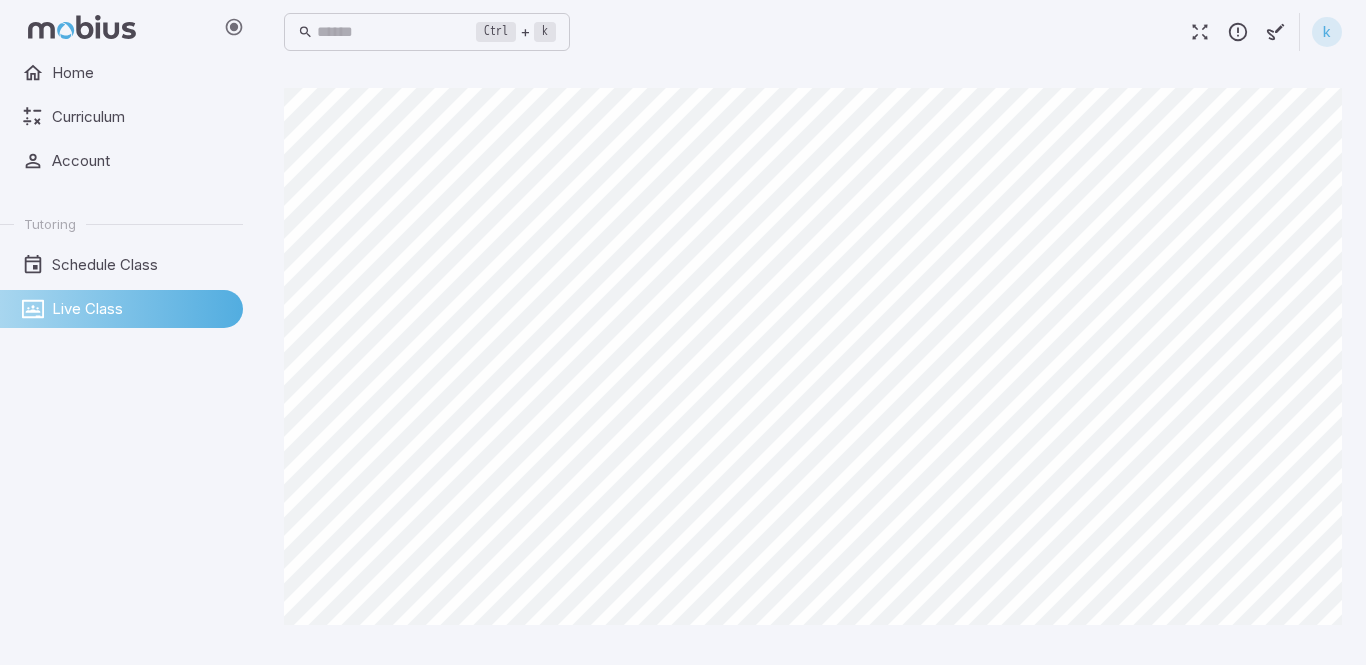 click at bounding box center [1200, 32] 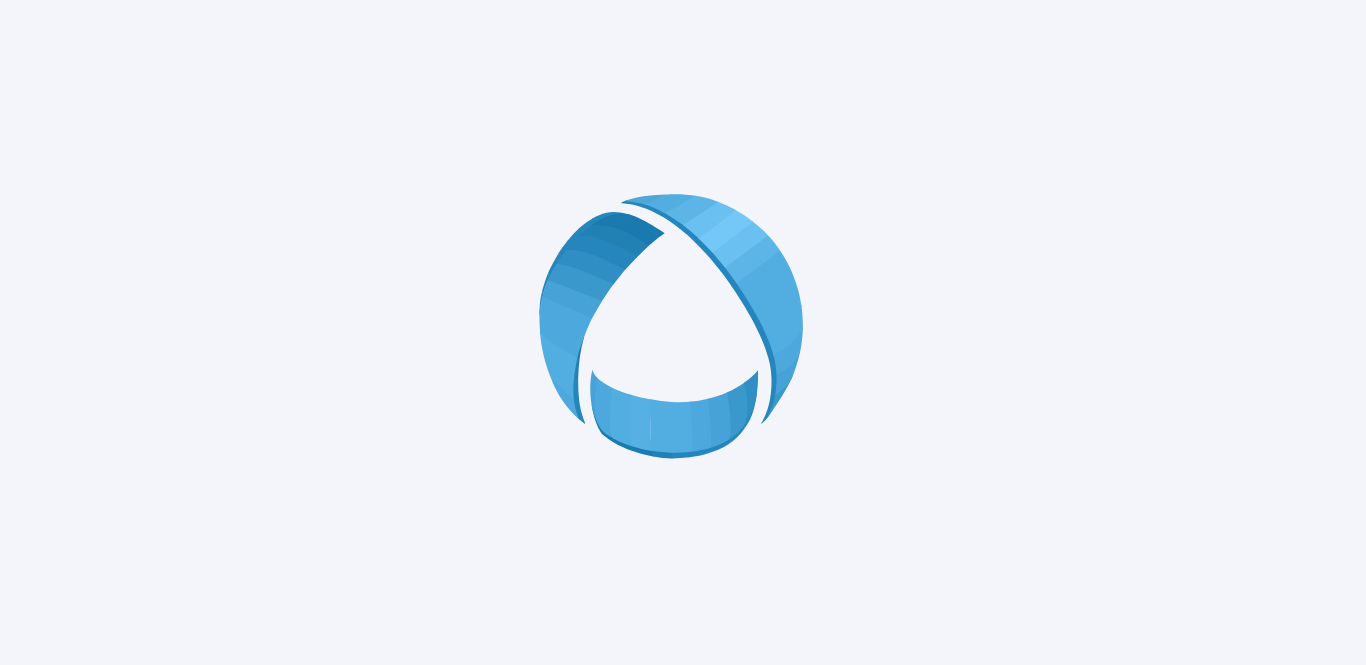 scroll, scrollTop: 0, scrollLeft: 0, axis: both 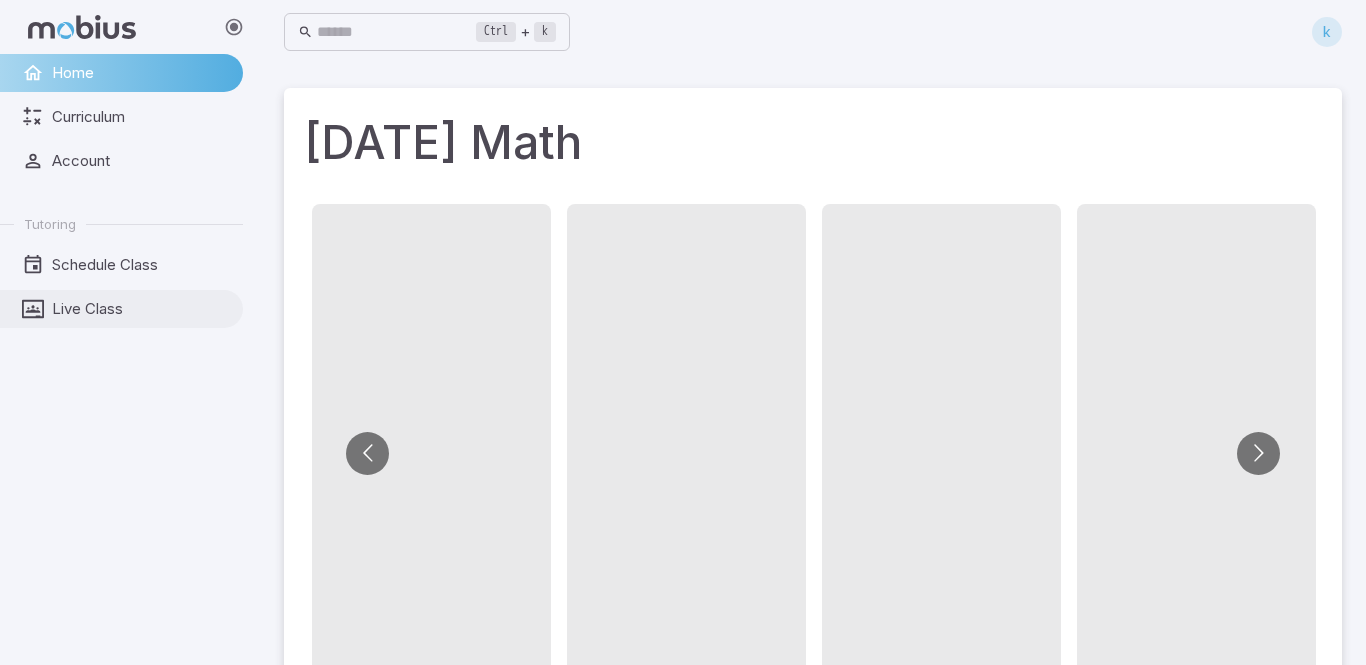 click on "Live Class" at bounding box center (140, 309) 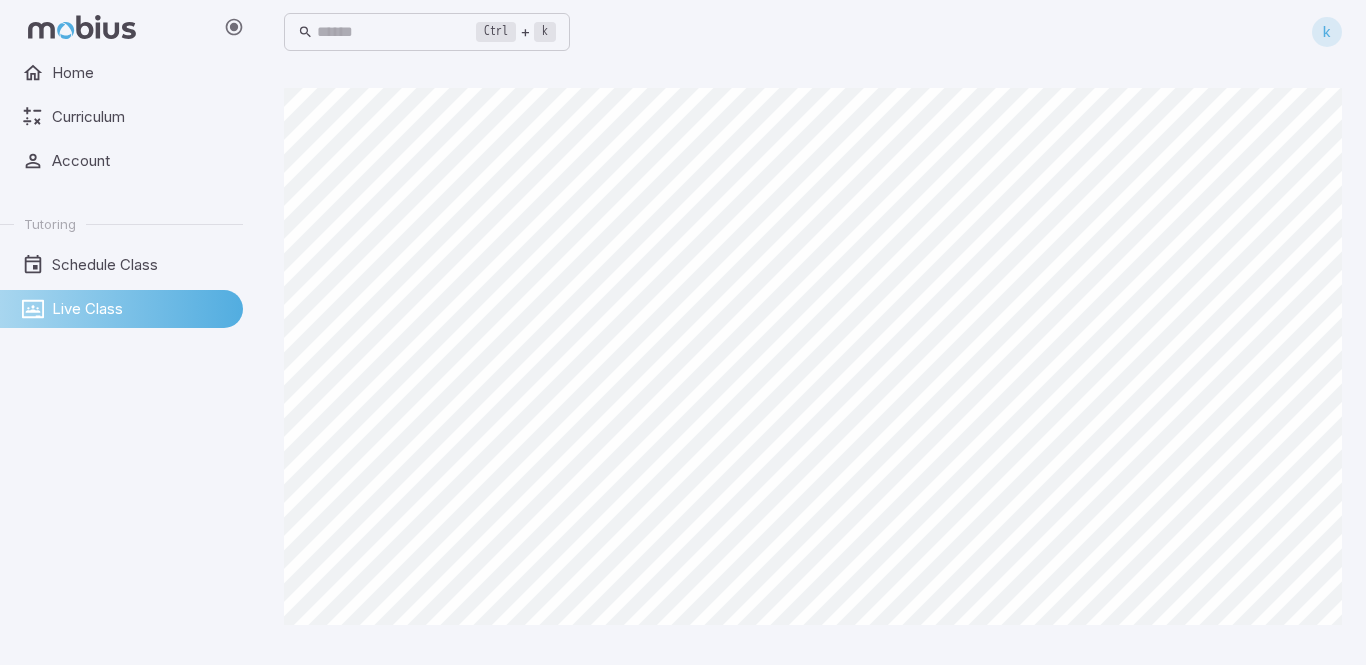 click on "Live Class" at bounding box center (140, 309) 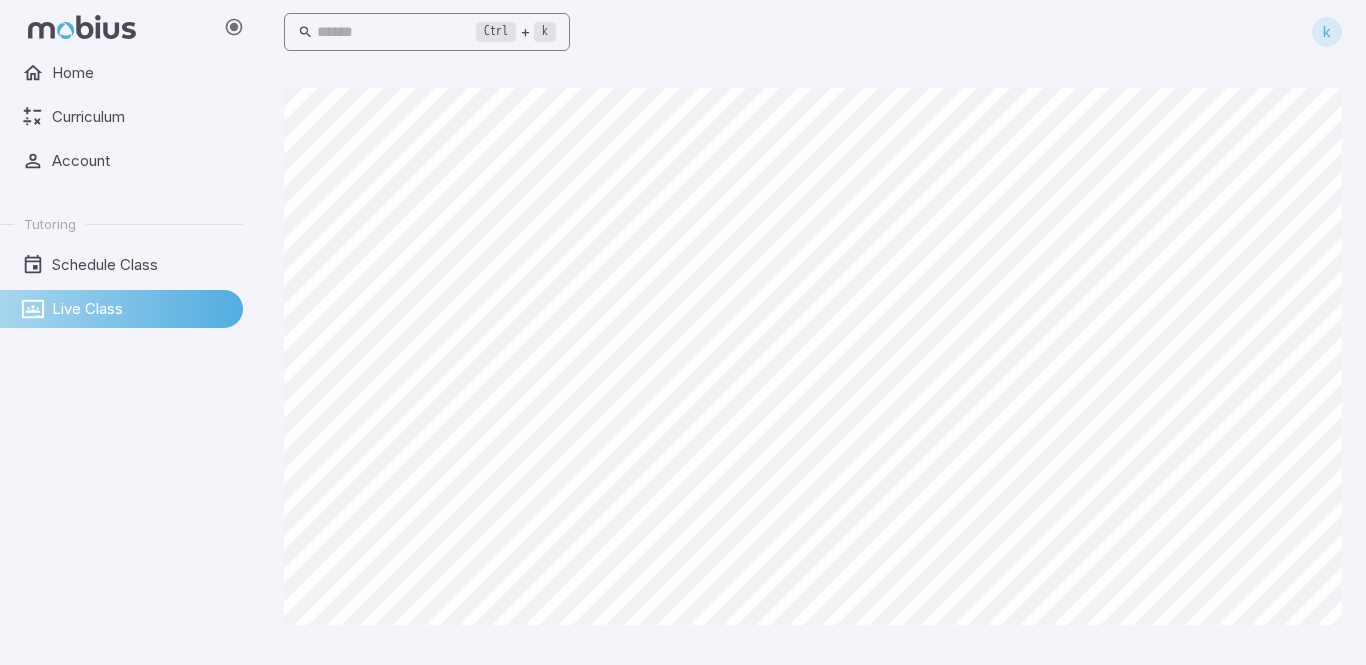 click on "Ctrl + k ​" at bounding box center (427, 32) 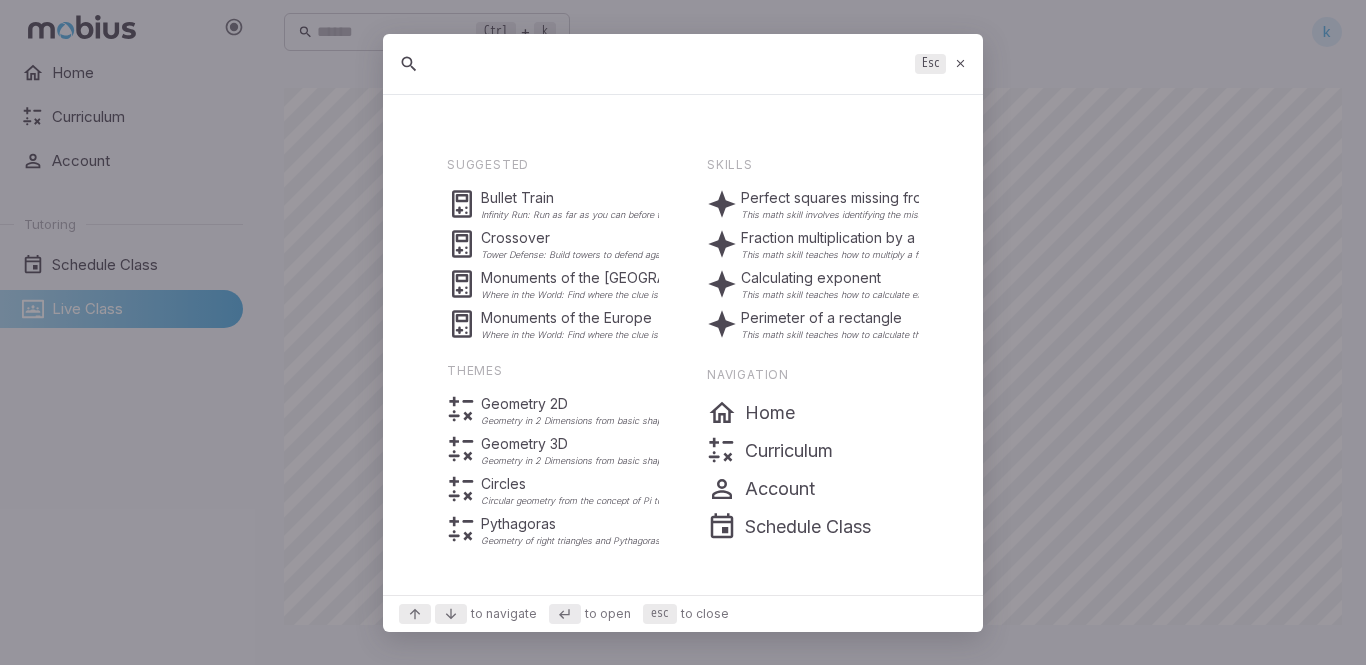 click at bounding box center [669, 64] 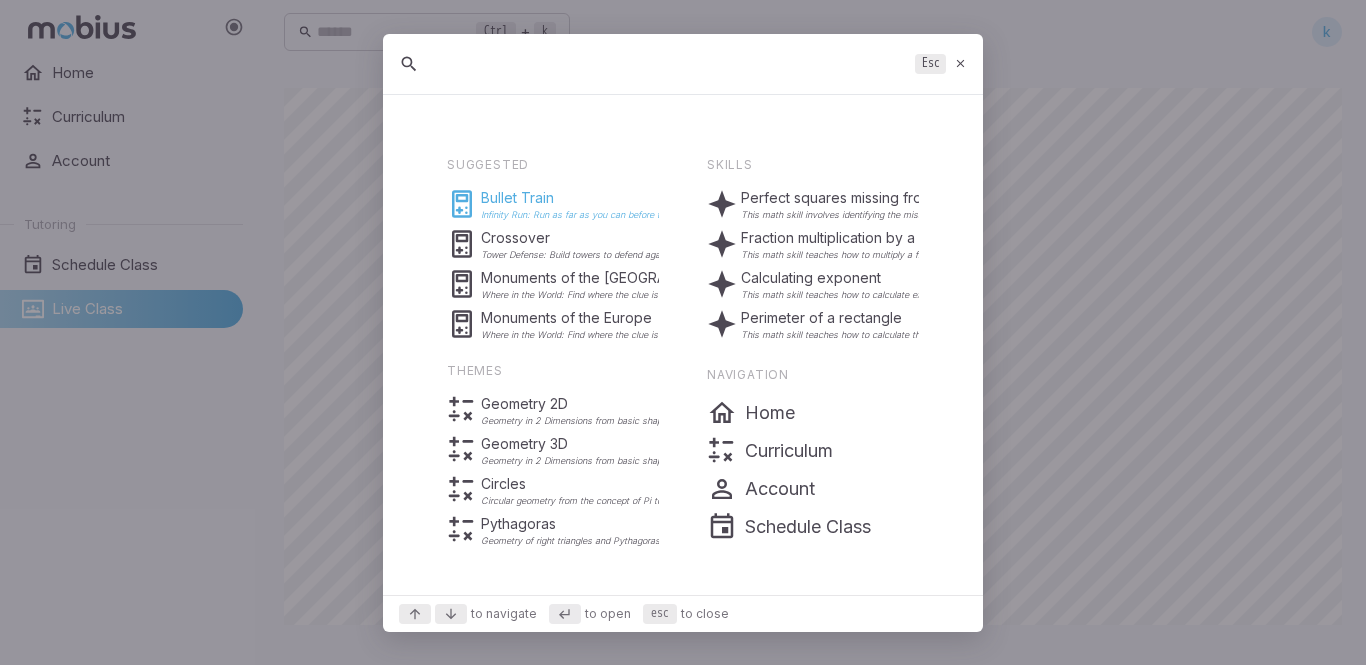 click on "Infinity Run: Run as far as you can before the clock runs out!" at bounding box center (608, 215) 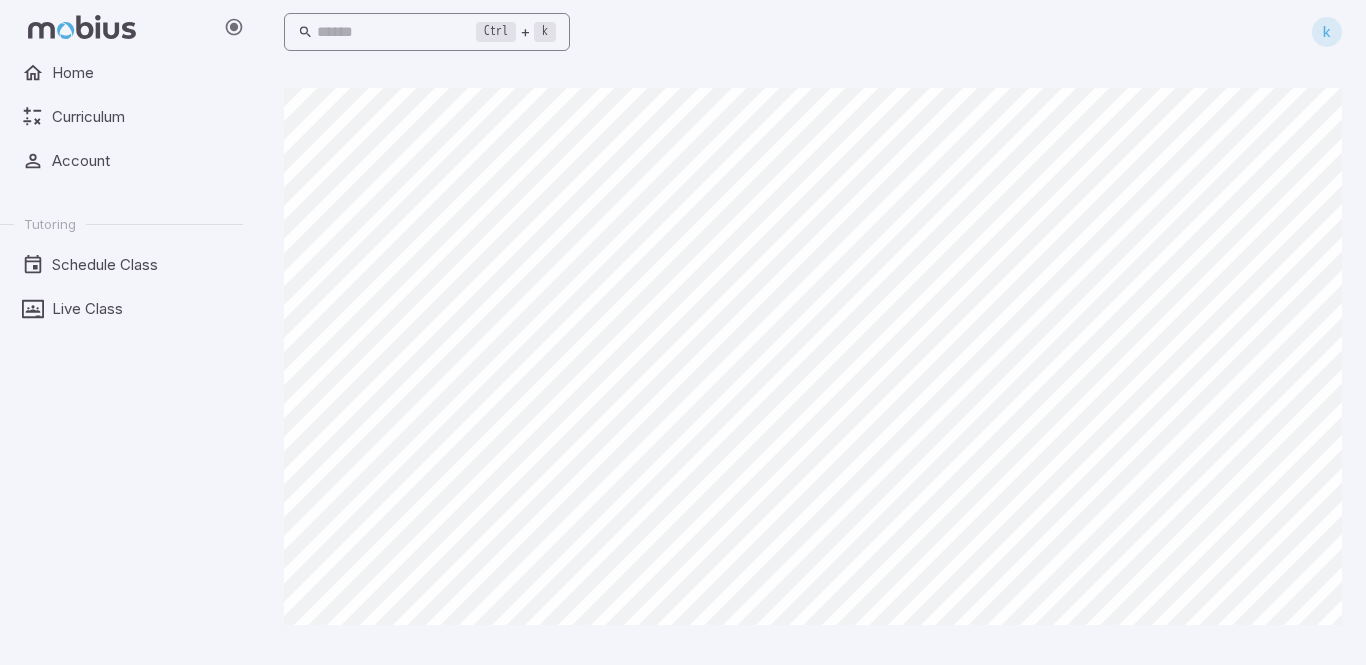click at bounding box center [396, 32] 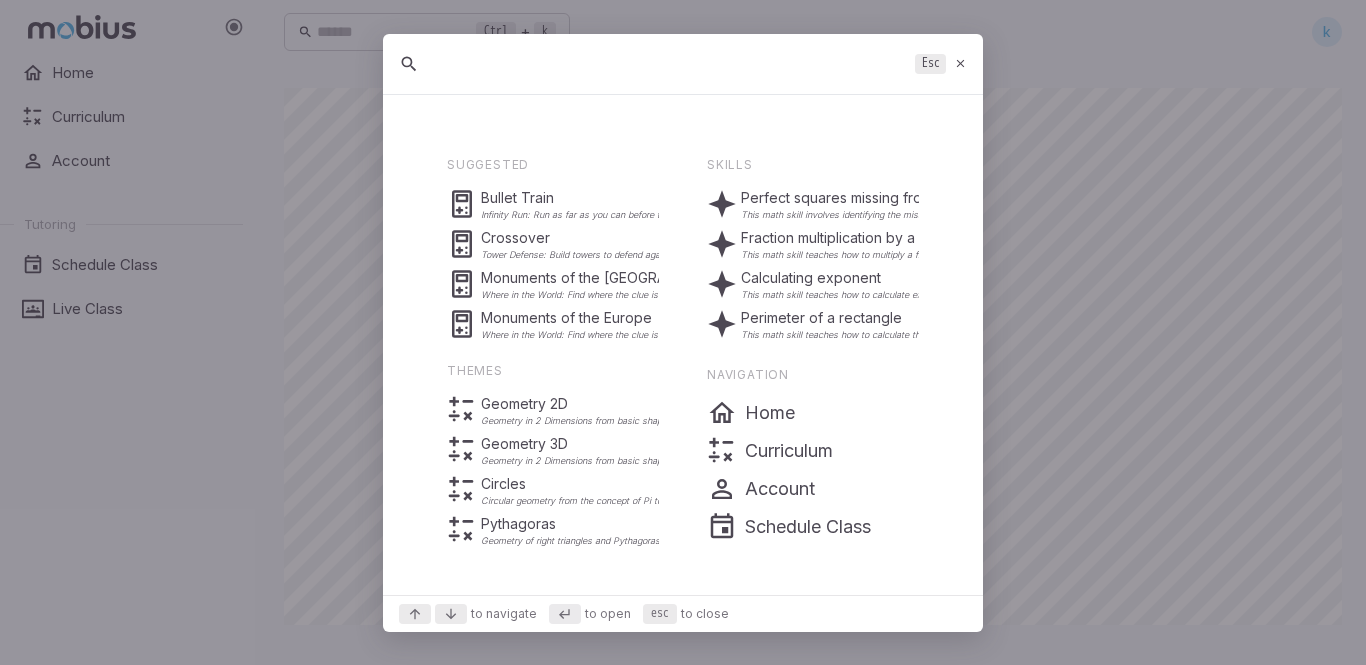 click at bounding box center [669, 64] 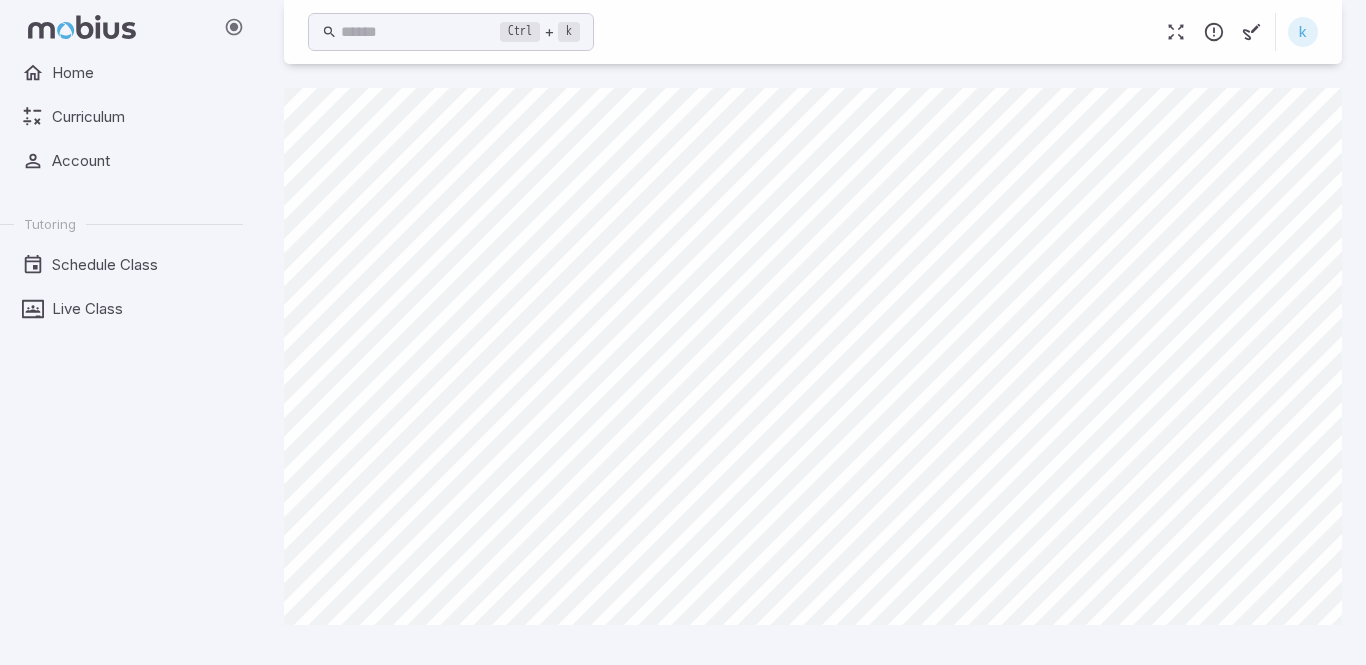 scroll, scrollTop: 0, scrollLeft: 0, axis: both 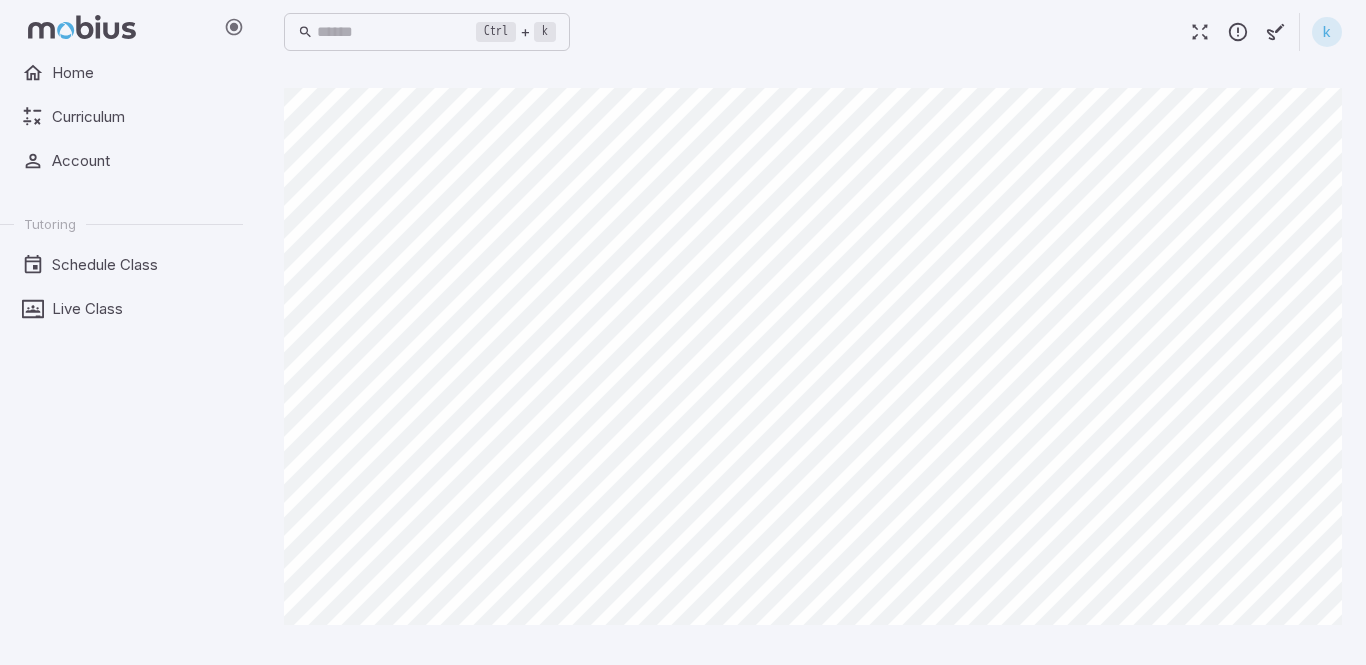 click at bounding box center (1200, 32) 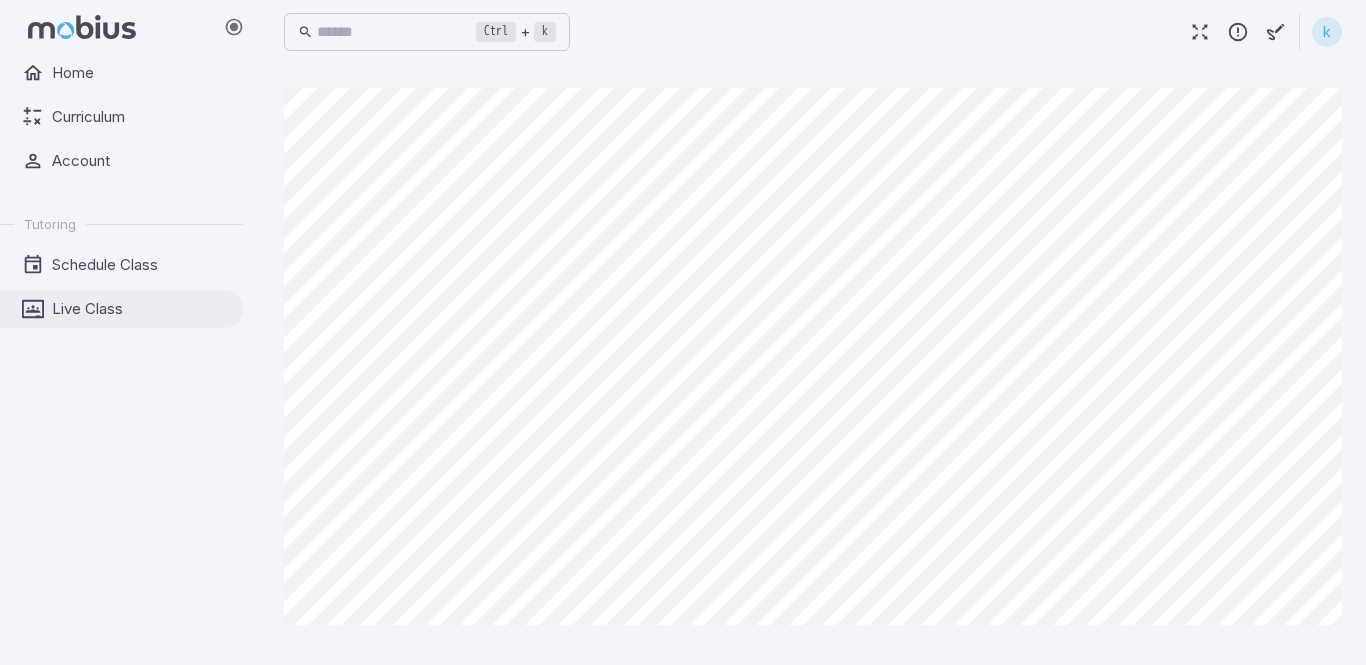 click on "Live Class" at bounding box center (140, 309) 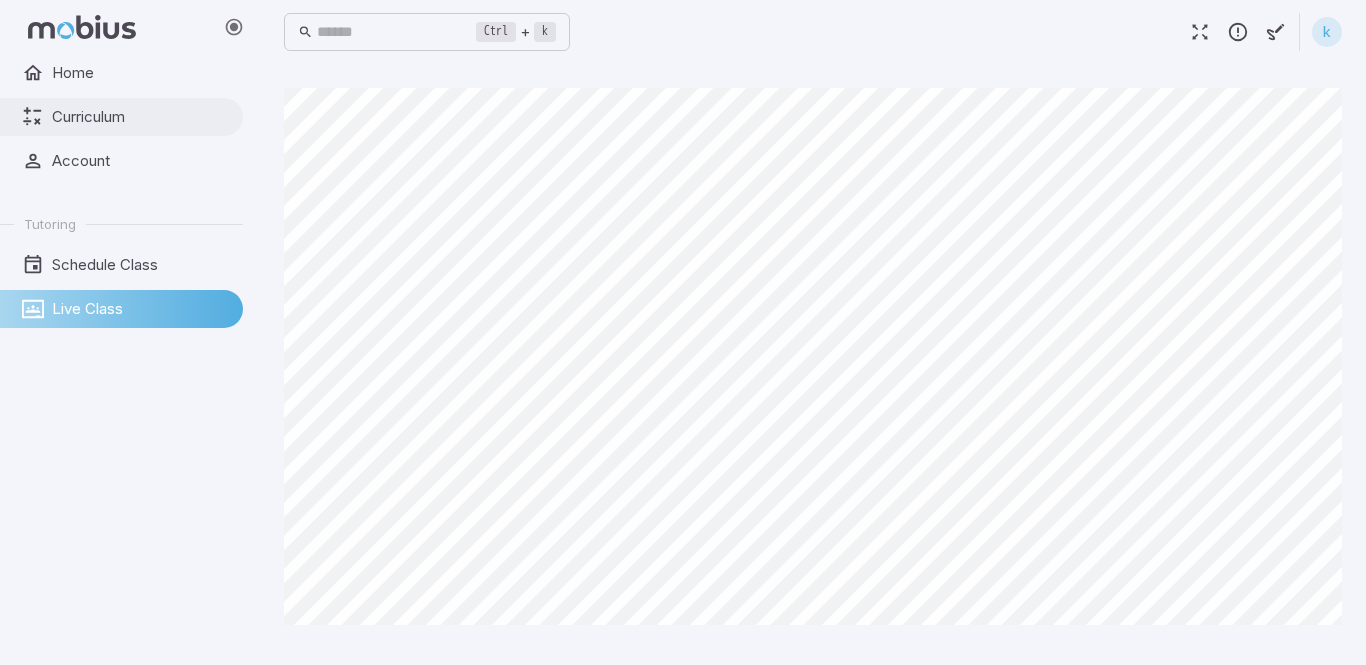 click on "Curriculum" at bounding box center [140, 117] 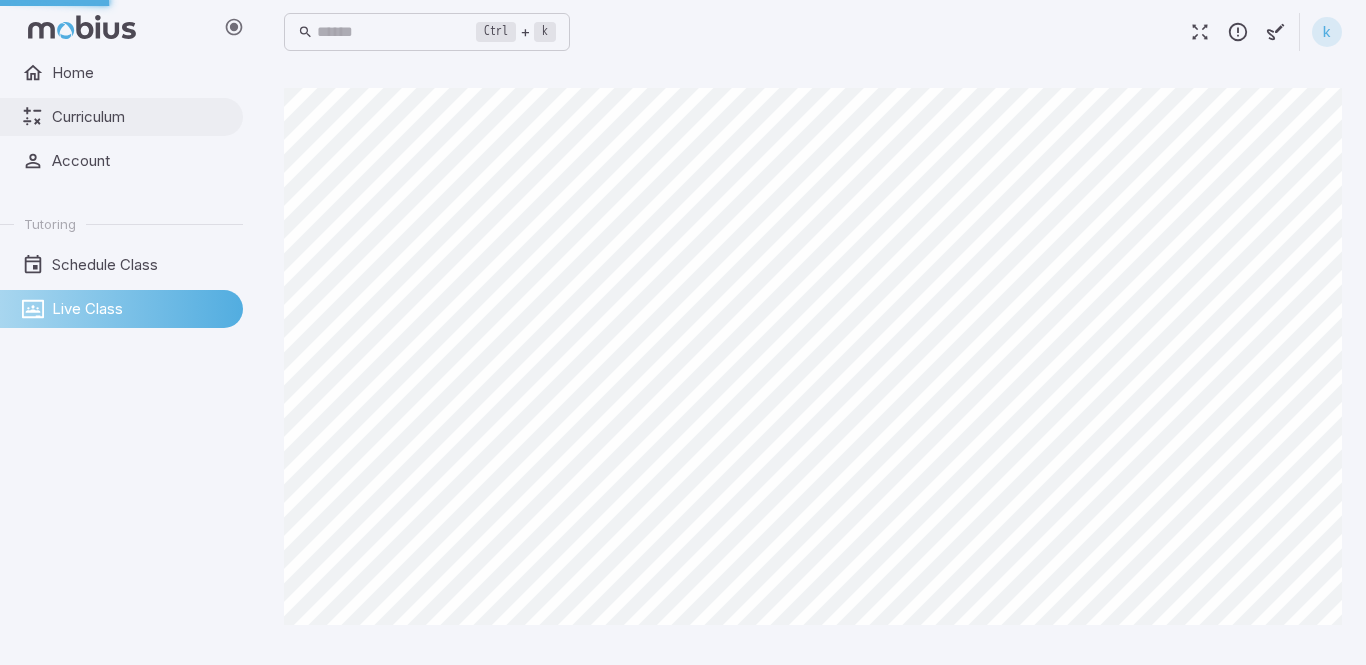 click on "Curriculum" at bounding box center [140, 117] 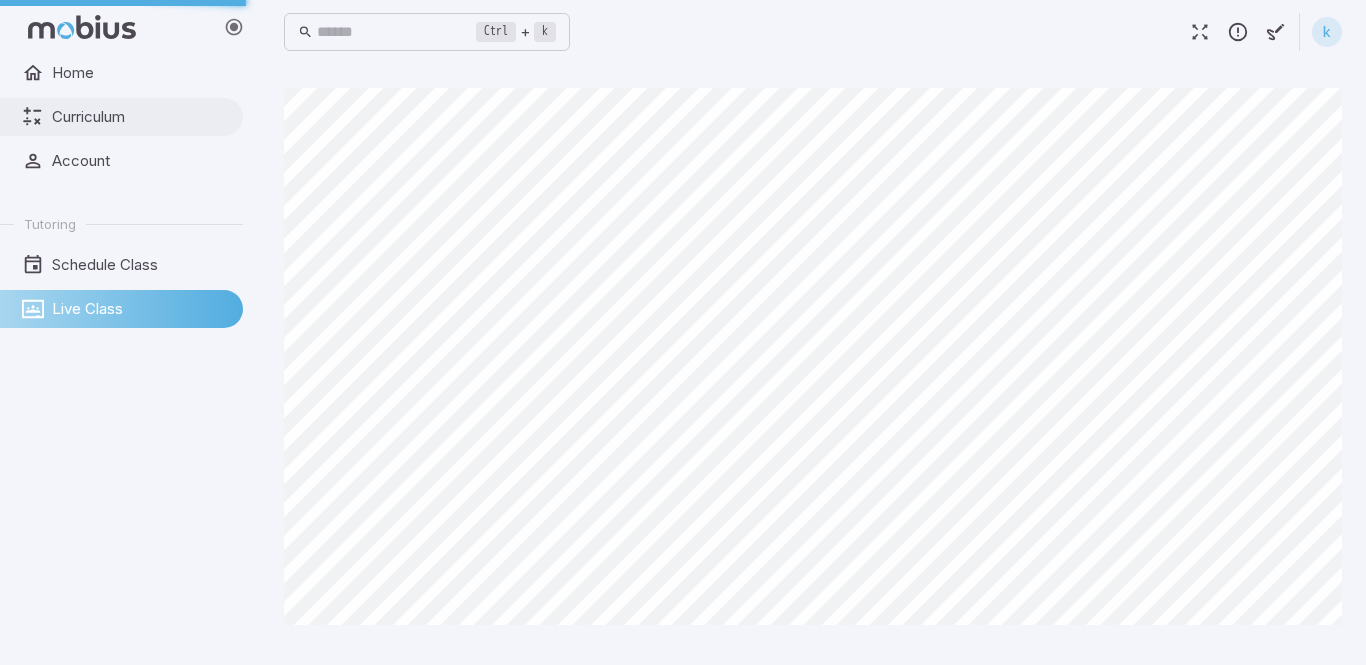 click on "Curriculum" at bounding box center (140, 117) 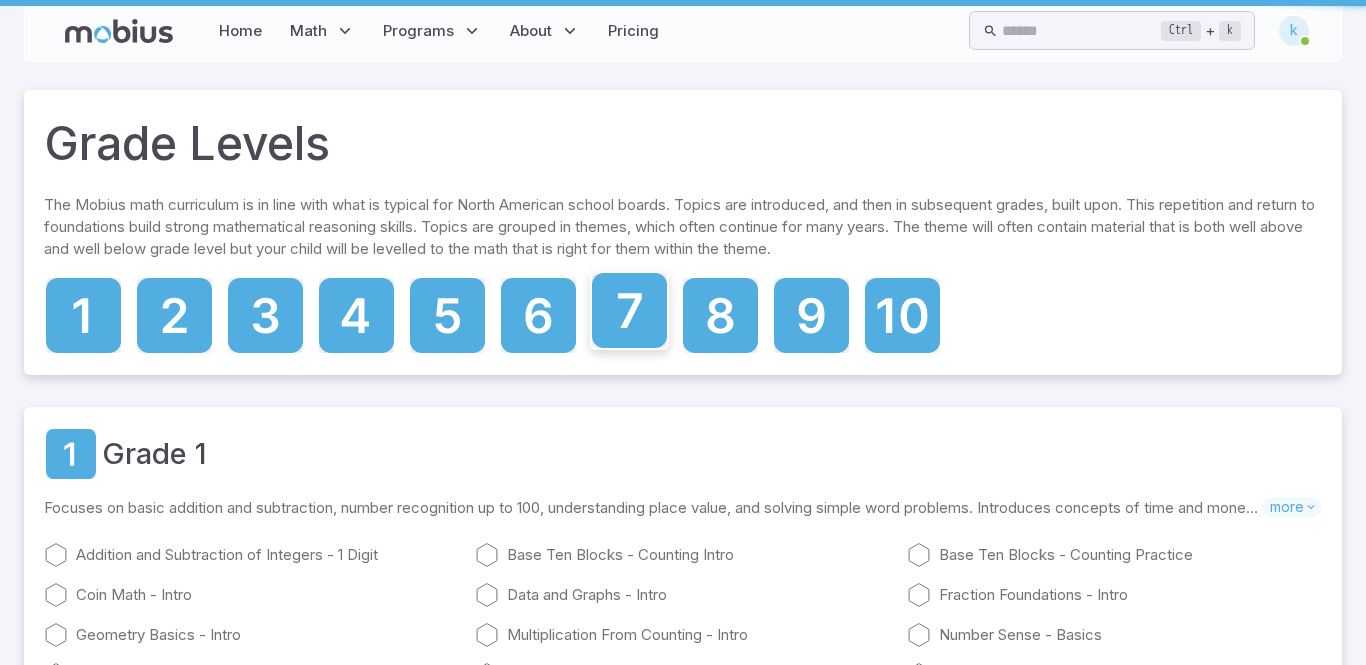 click 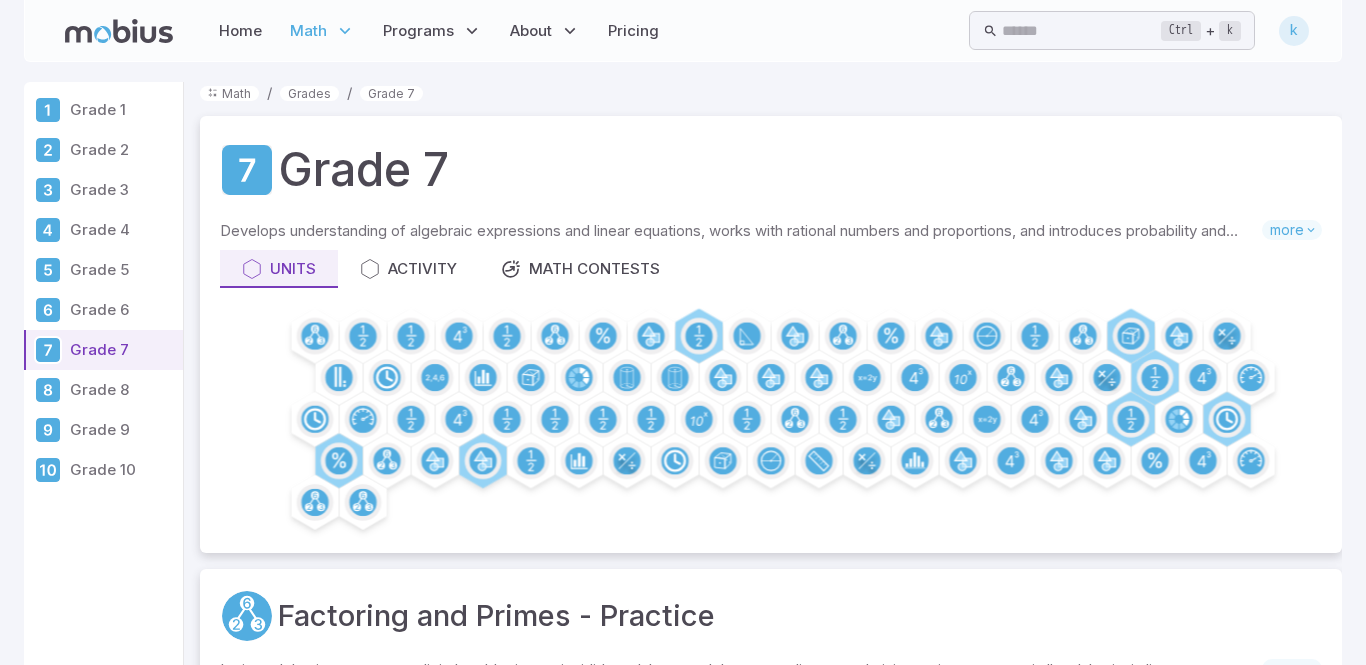 click on "Grade 7" at bounding box center (103, 350) 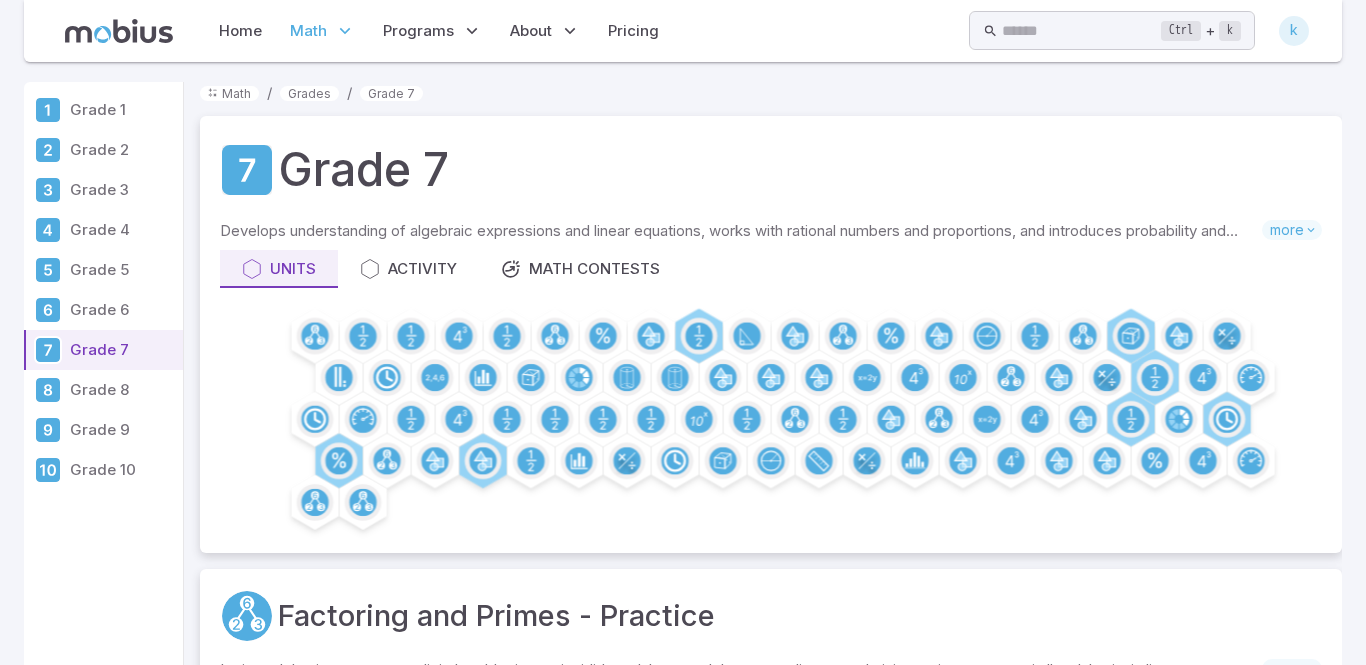 click on "Grade 2" at bounding box center (122, 150) 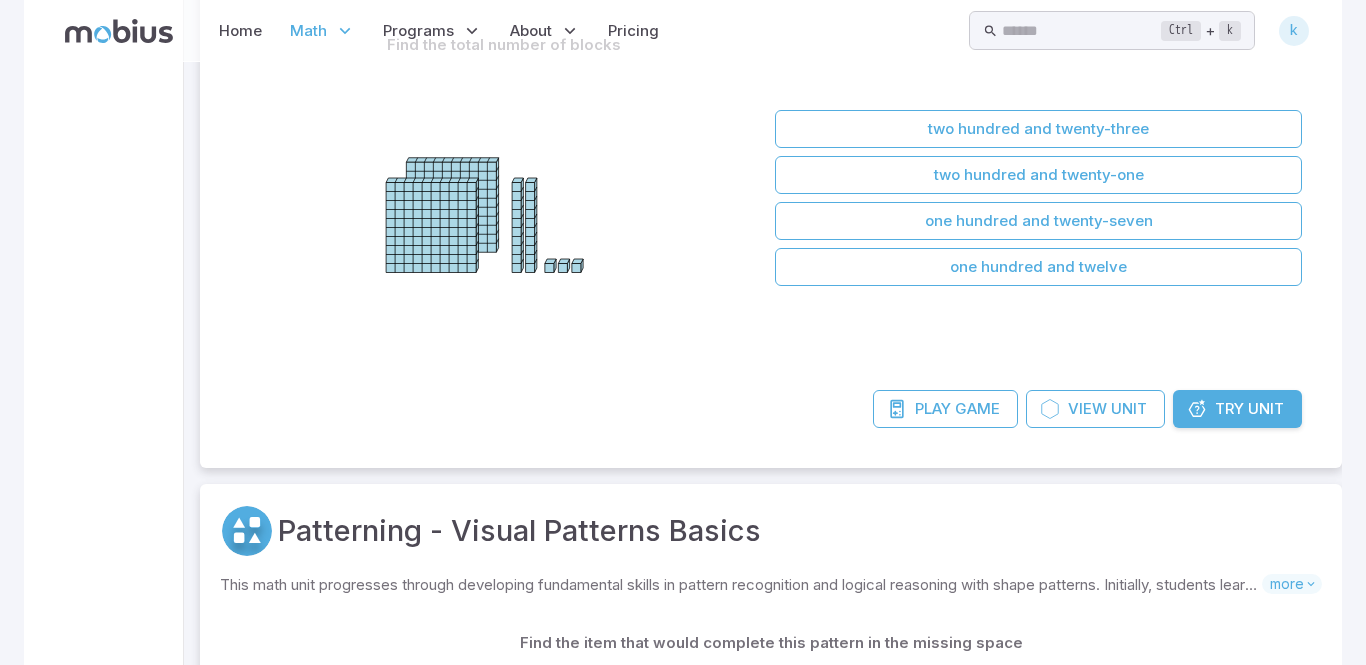 scroll, scrollTop: 0, scrollLeft: 0, axis: both 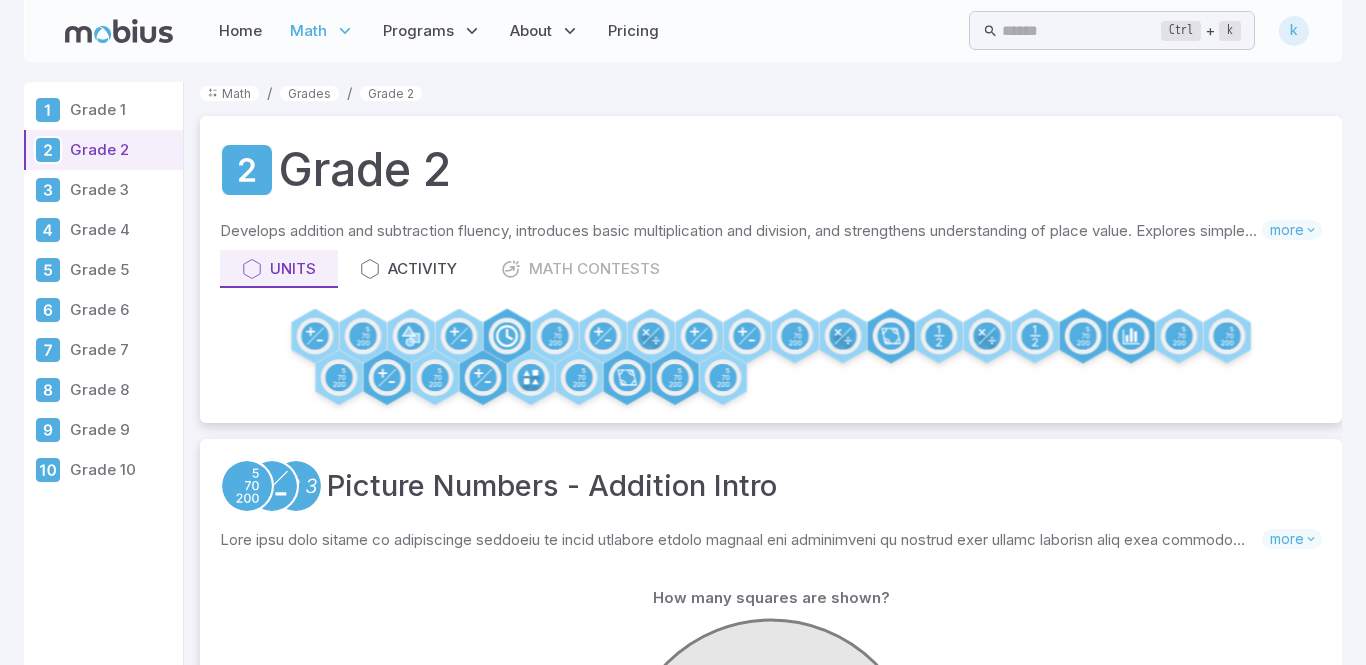 click on "Grade 3" at bounding box center [122, 190] 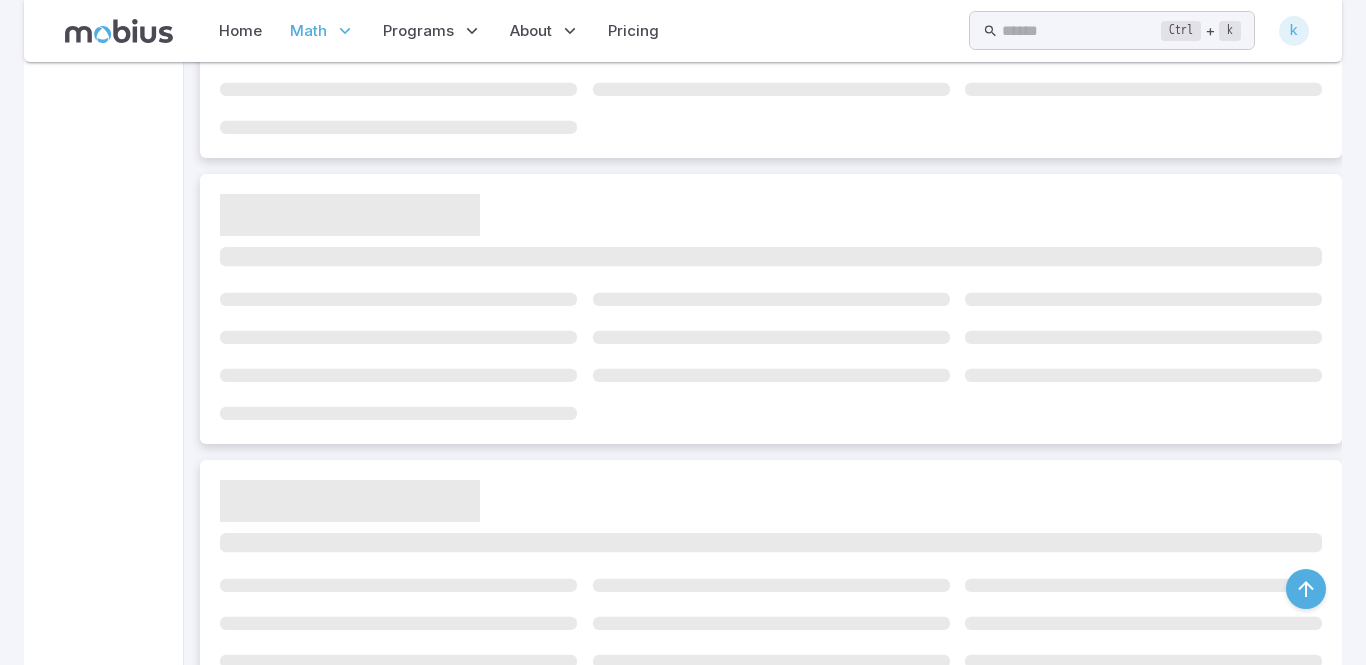 scroll, scrollTop: 427, scrollLeft: 0, axis: vertical 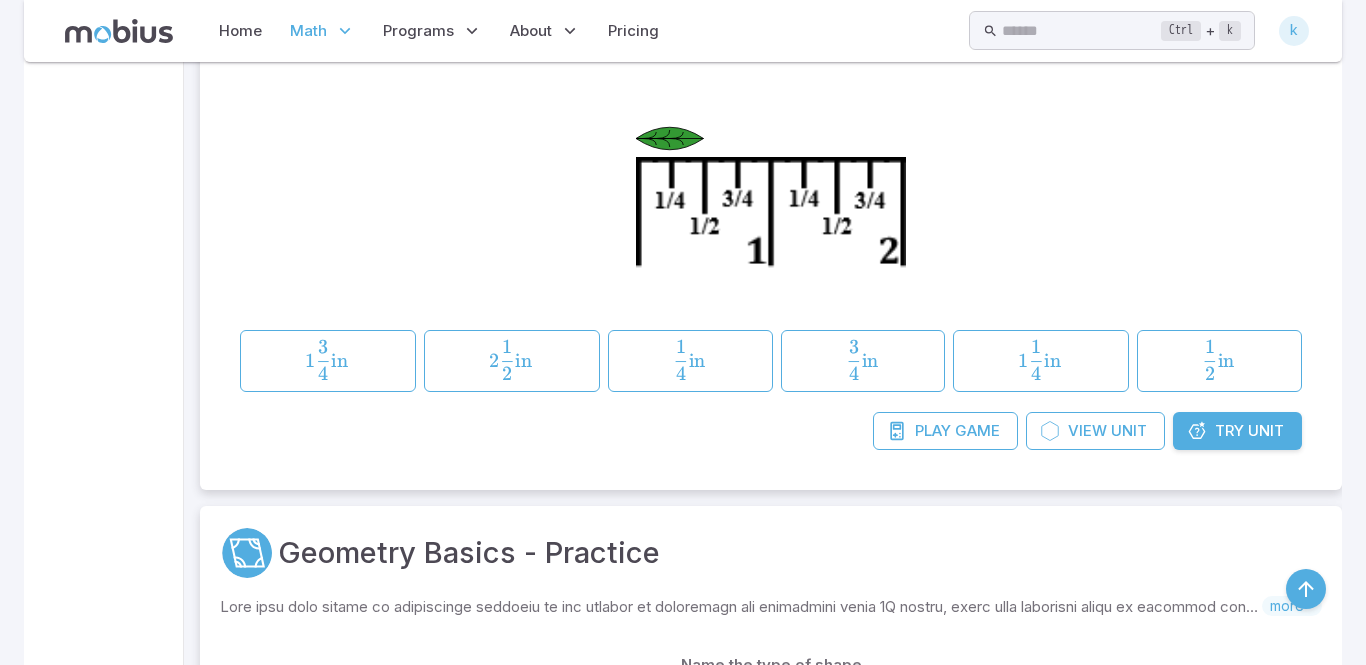 click on "Game" at bounding box center (977, 431) 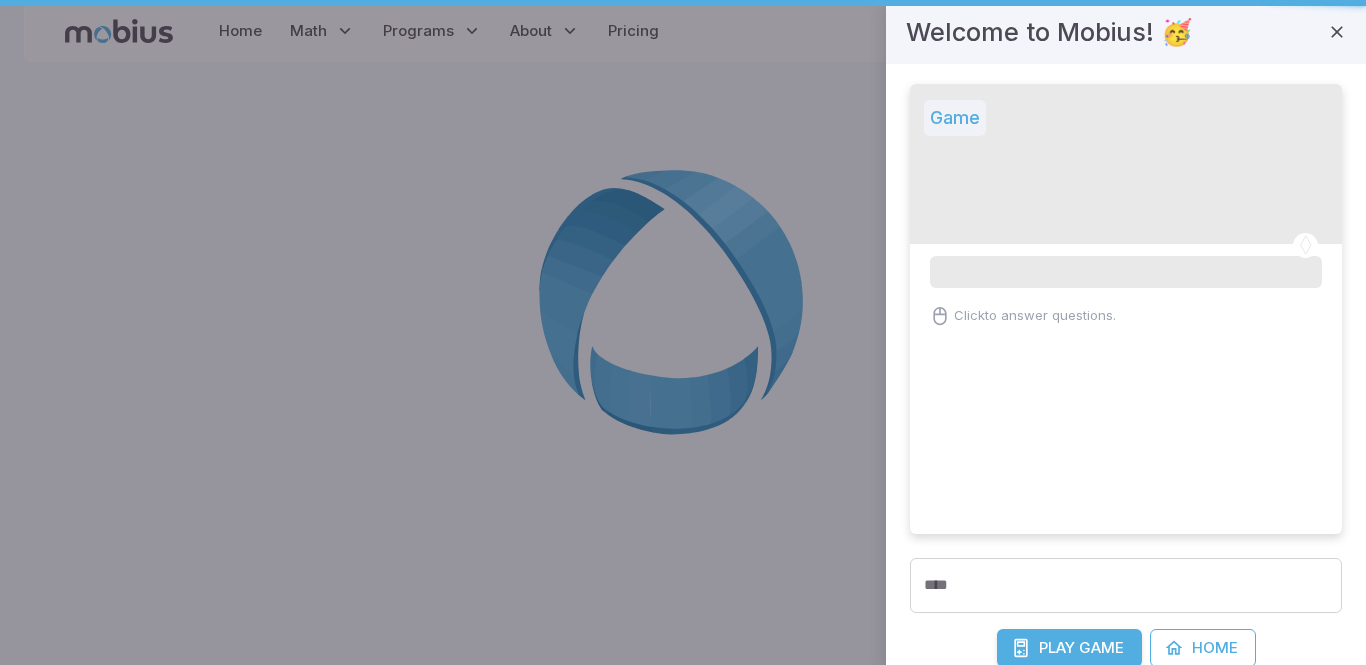 scroll, scrollTop: 0, scrollLeft: 0, axis: both 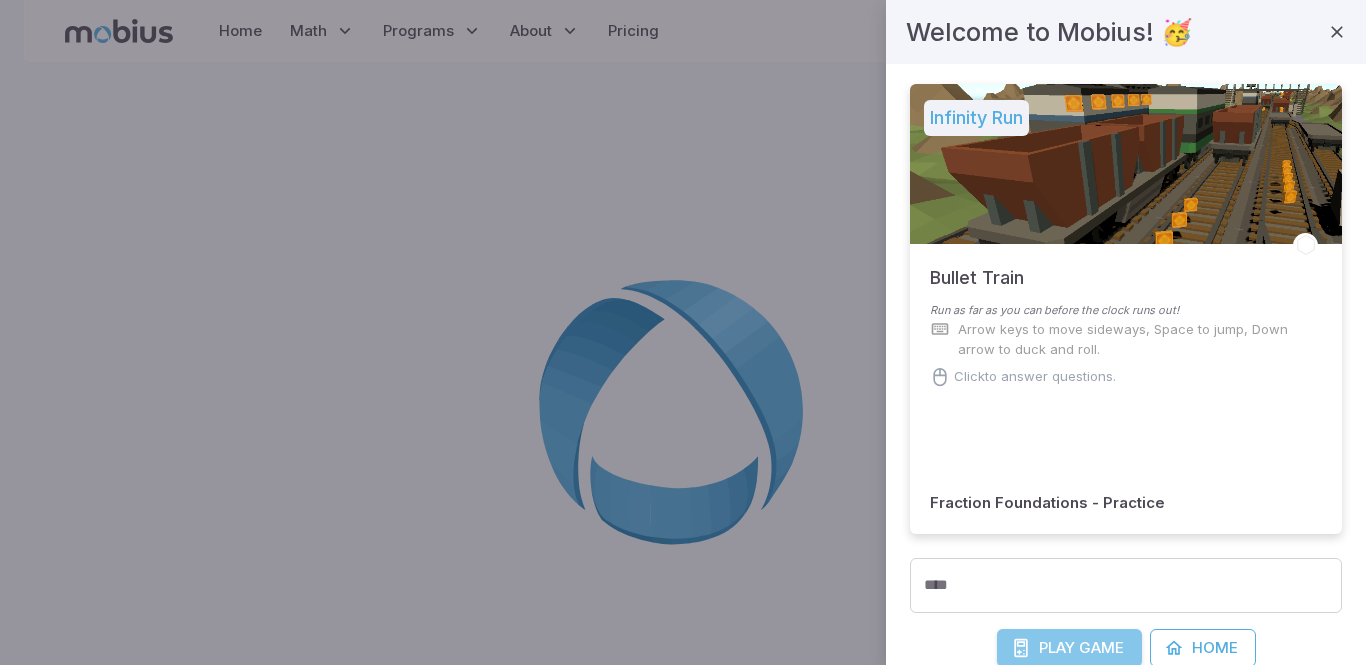 click on "Play" at bounding box center (1057, 648) 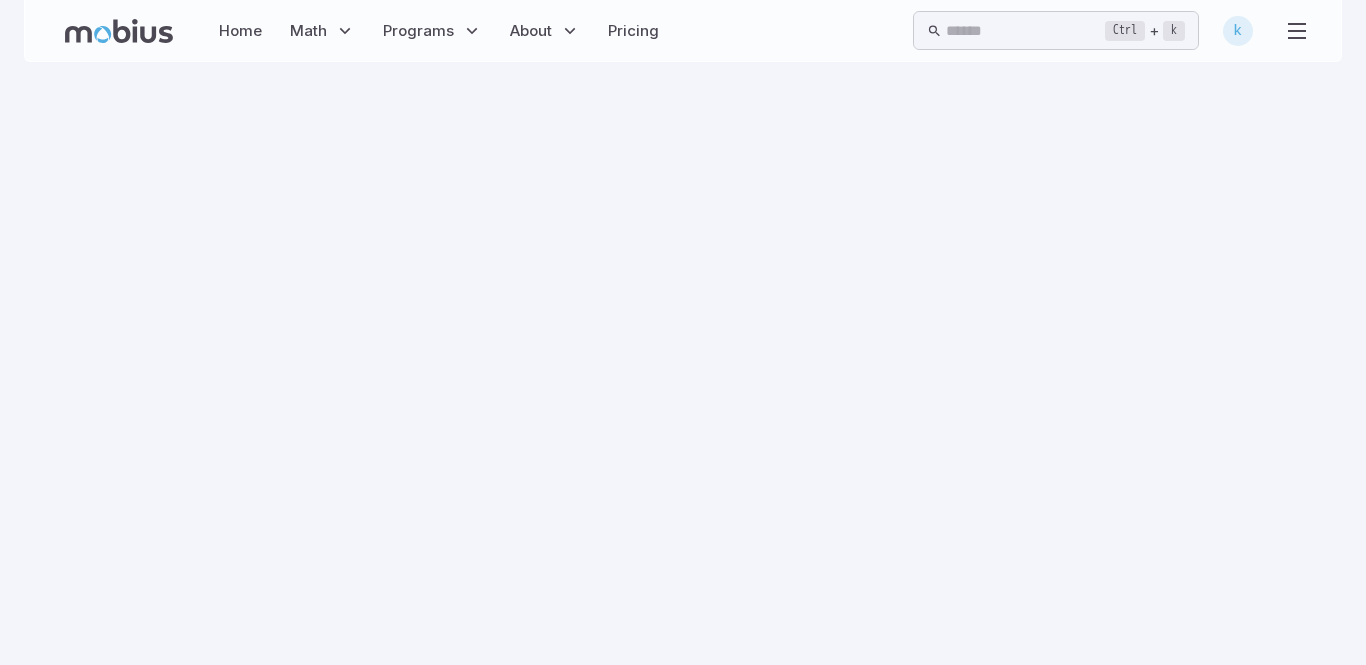 click on "Home Math Grade 1 Grade 2 Grade 3 Grade 4 Grade 5 Grade 6 Grade 7 Grade 8 Grade 9 Grade 10 Math Themes Programs Explorers (Grades 1-3) Explorers Elite (1-3) Navigators (Grades 4-6) Navigators Elite (4-6) Challengers (Grades 7-9) Challengers Elite (7-9) Schedule an Evaluation About Mobius Method Flexible Classes Company Support Pricing Ctrl + k ​ k" at bounding box center [683, 332] 